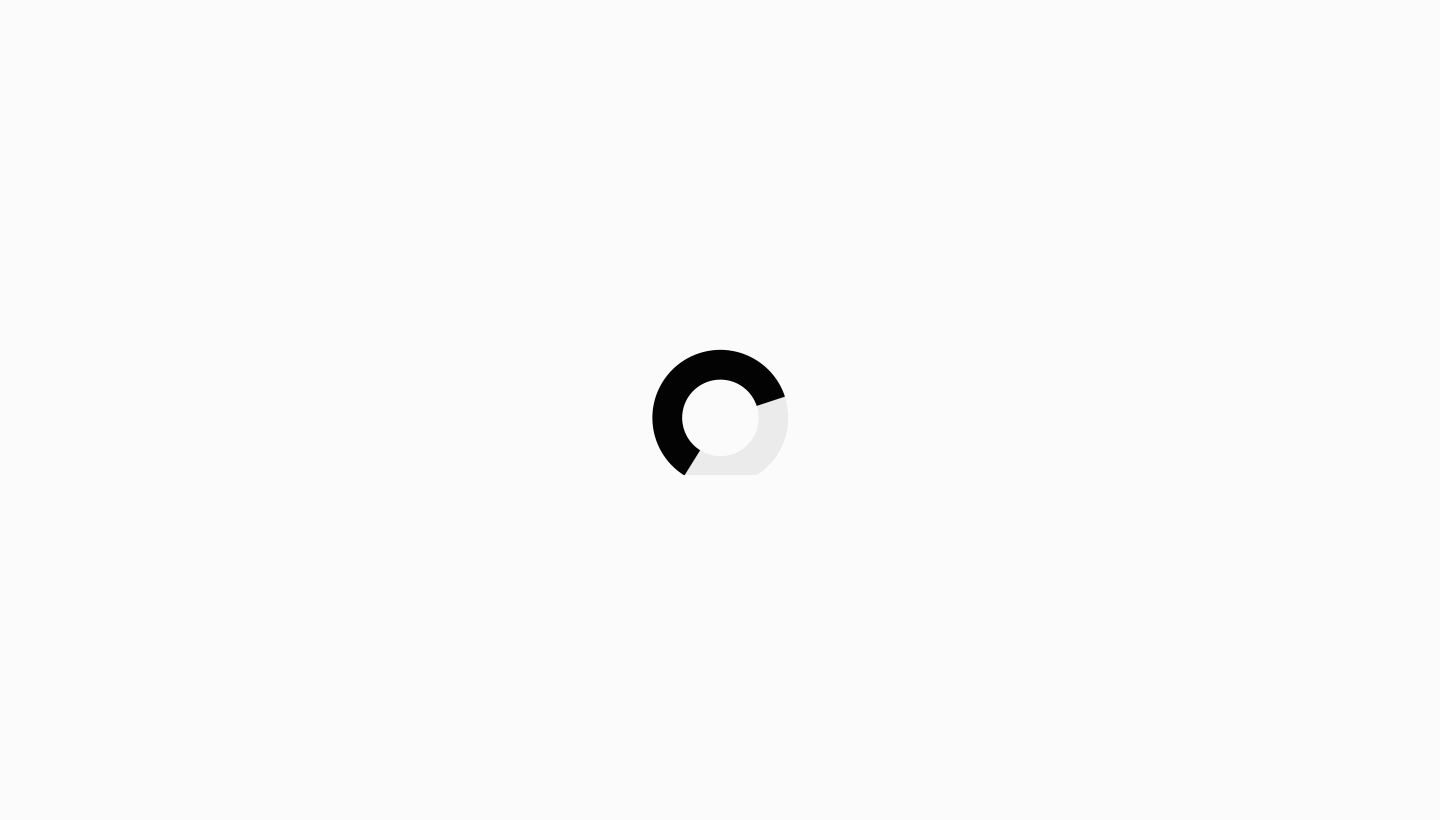 scroll, scrollTop: 0, scrollLeft: 0, axis: both 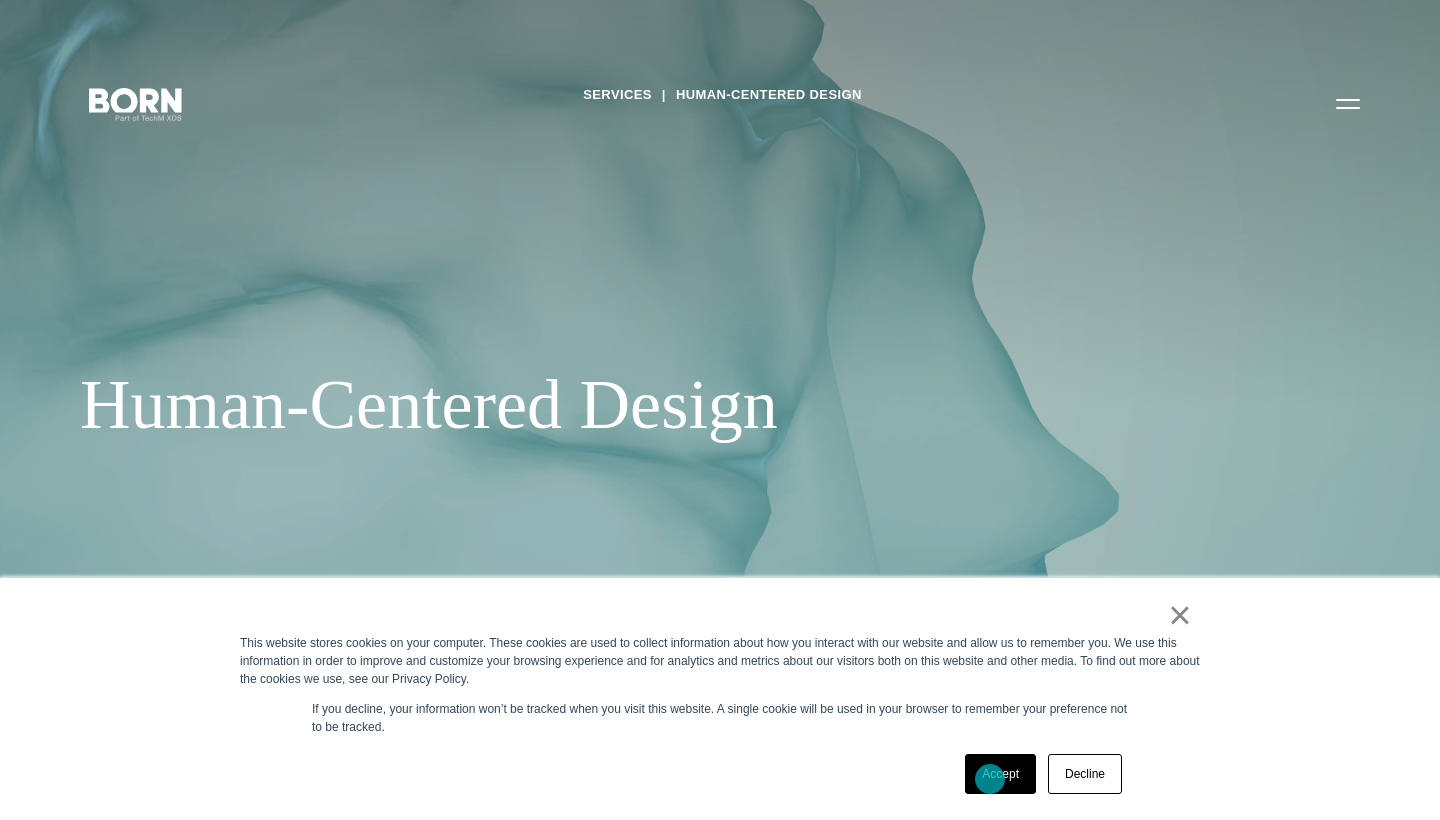click on "Accept" at bounding box center [1000, 774] 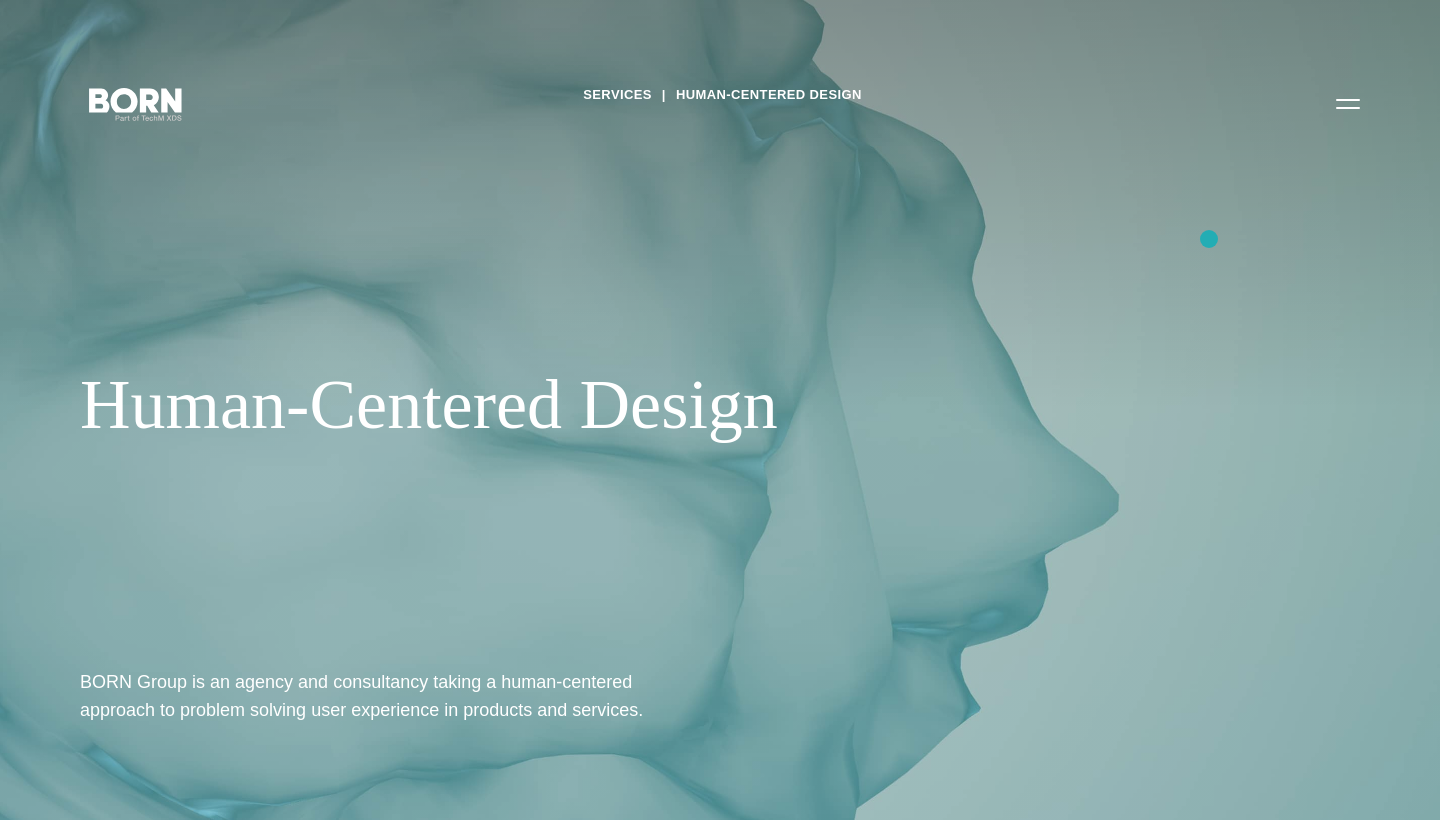 scroll, scrollTop: 0, scrollLeft: 0, axis: both 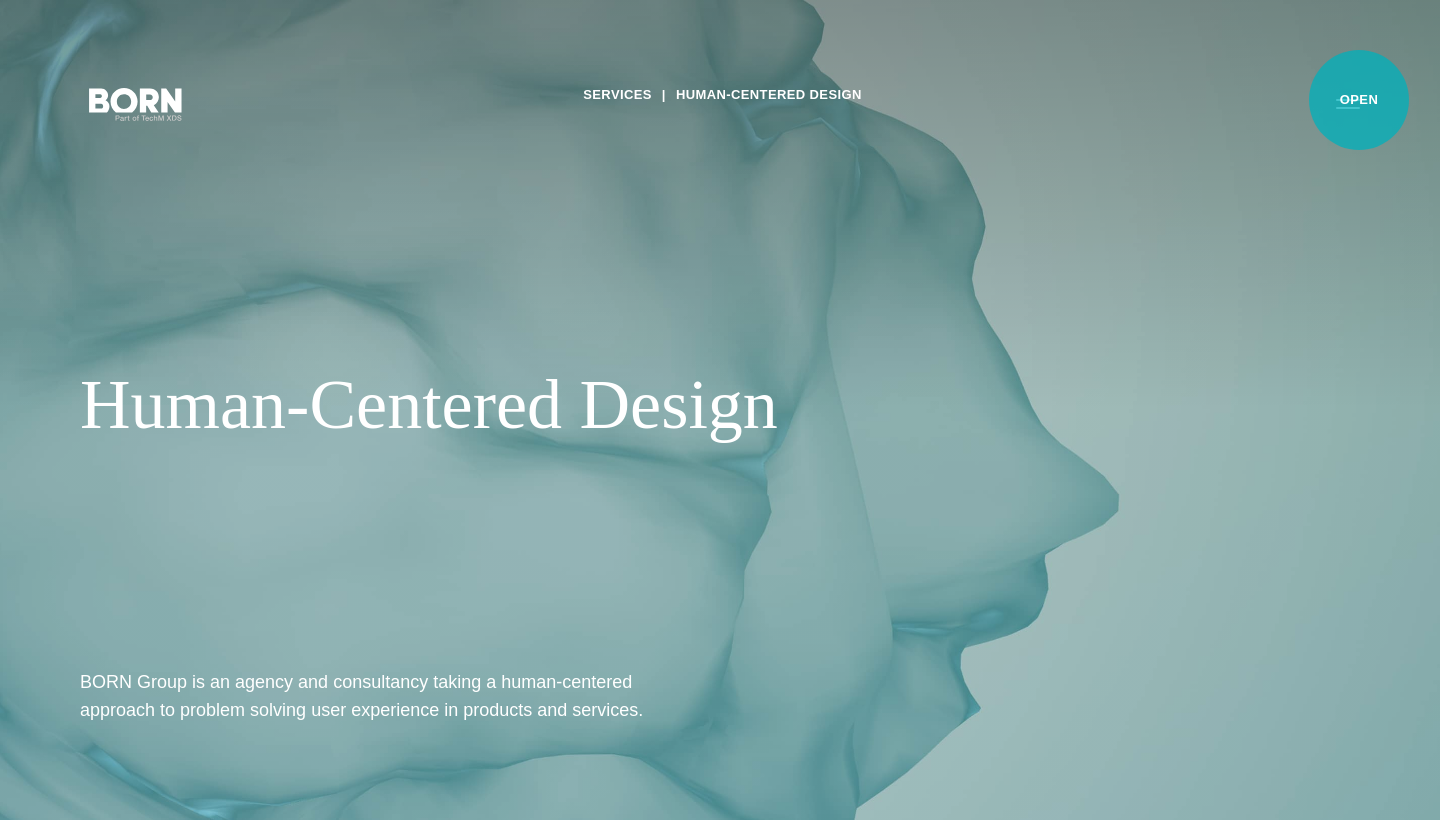 click on "Primary Menu" at bounding box center (1348, 103) 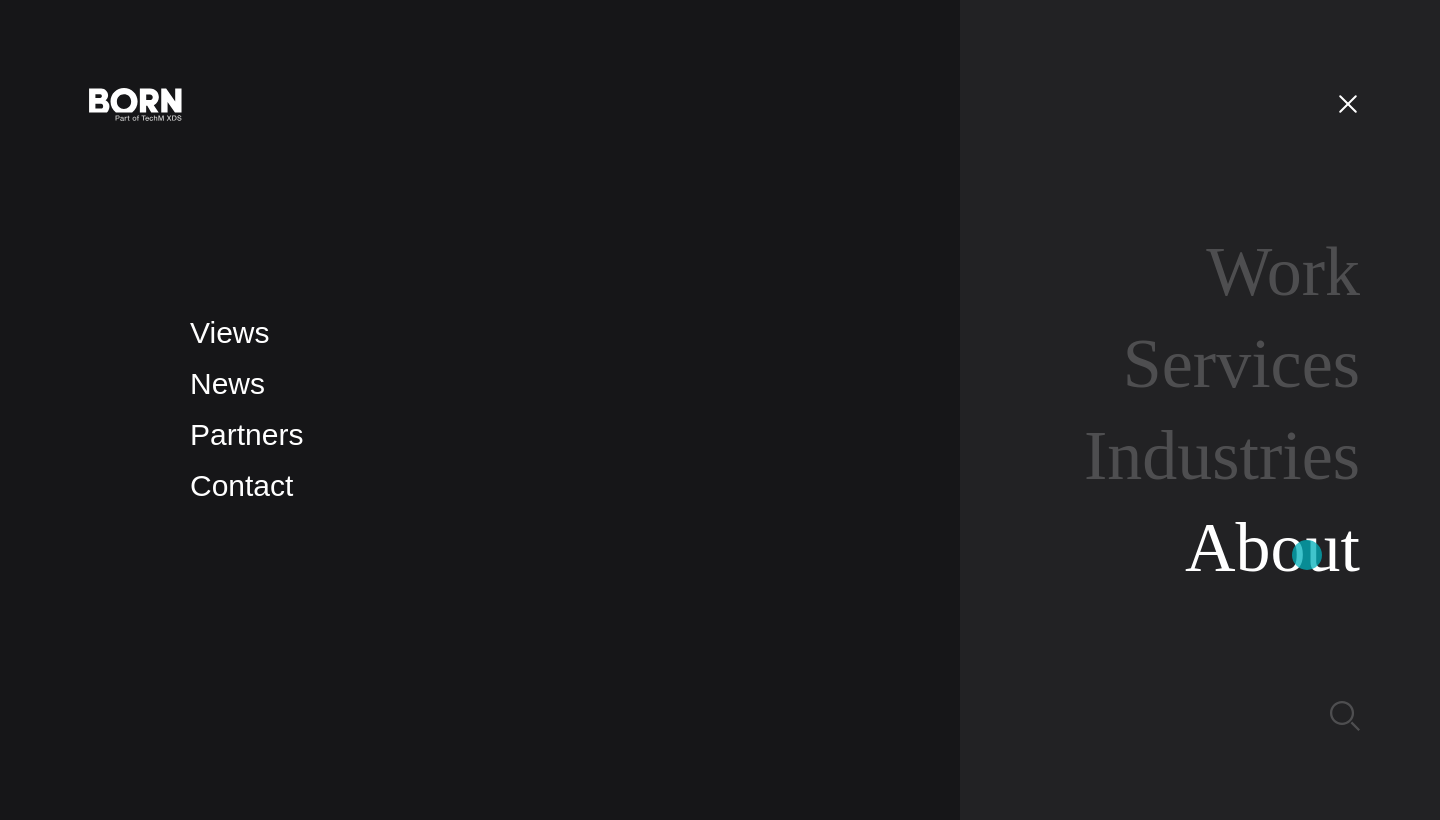click on "About" at bounding box center (1272, 547) 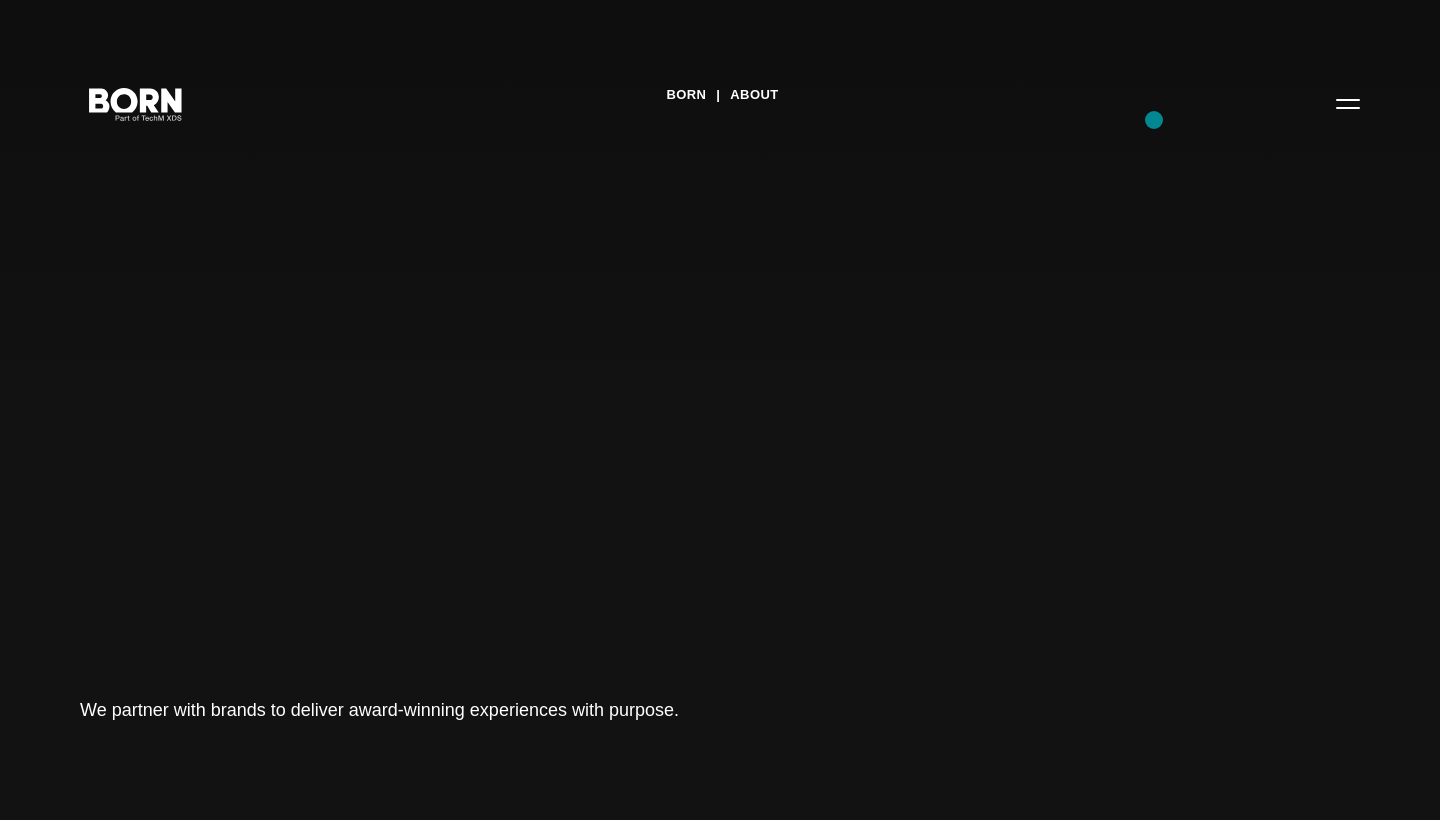 scroll, scrollTop: 0, scrollLeft: 0, axis: both 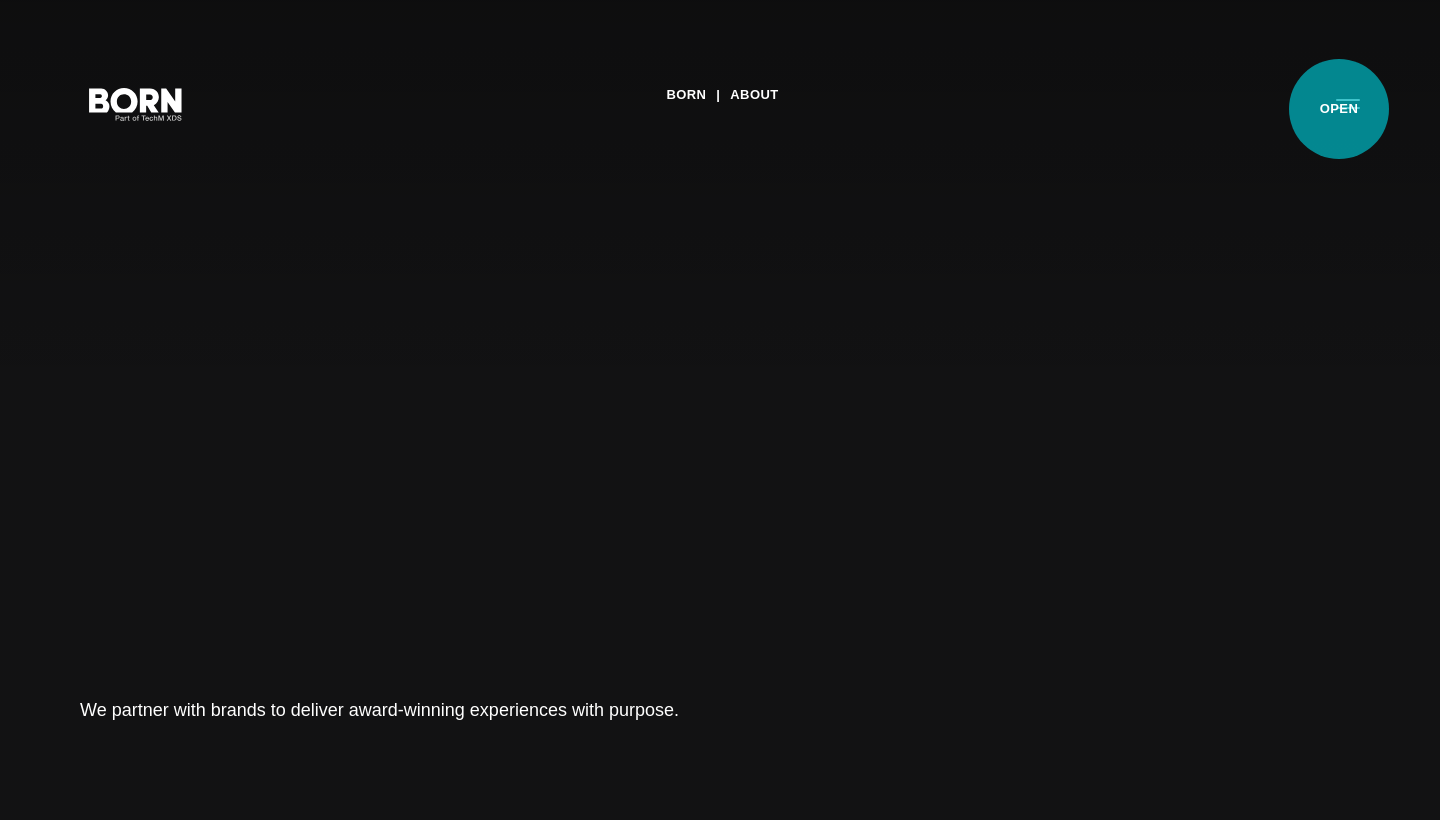 click on "Primary Menu" at bounding box center [1348, 103] 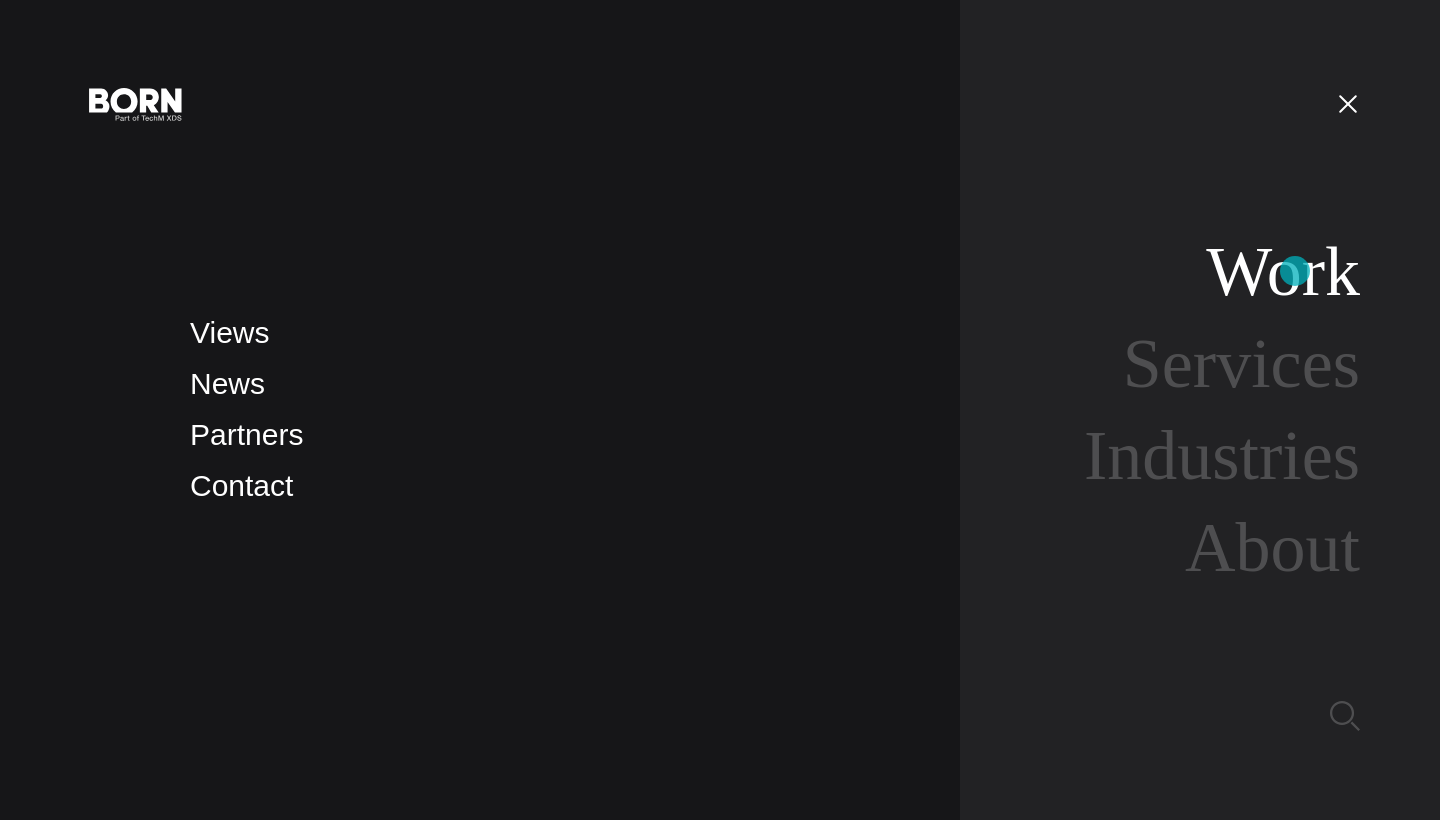 click on "Work" at bounding box center (1283, 271) 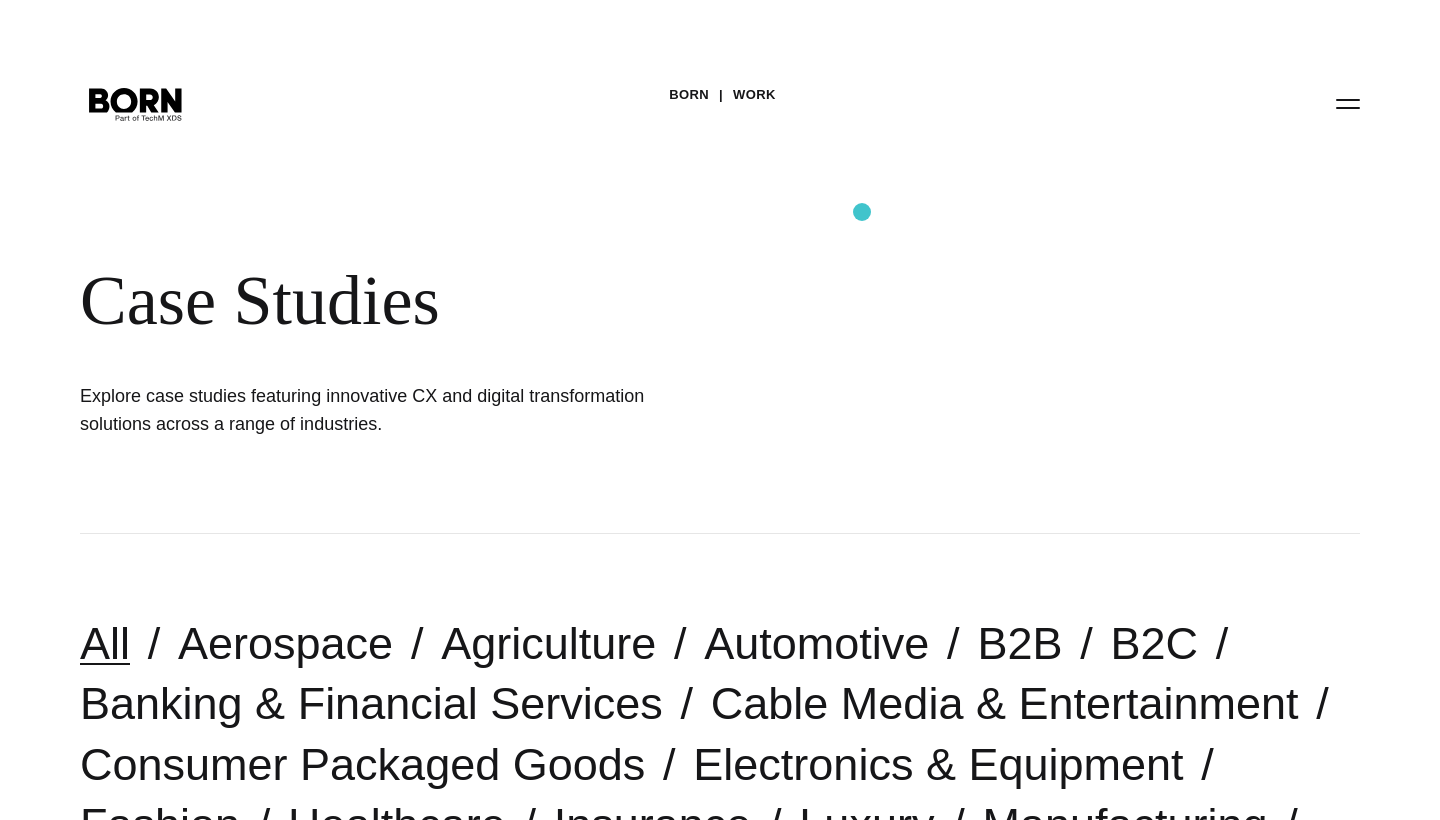 scroll, scrollTop: 0, scrollLeft: 0, axis: both 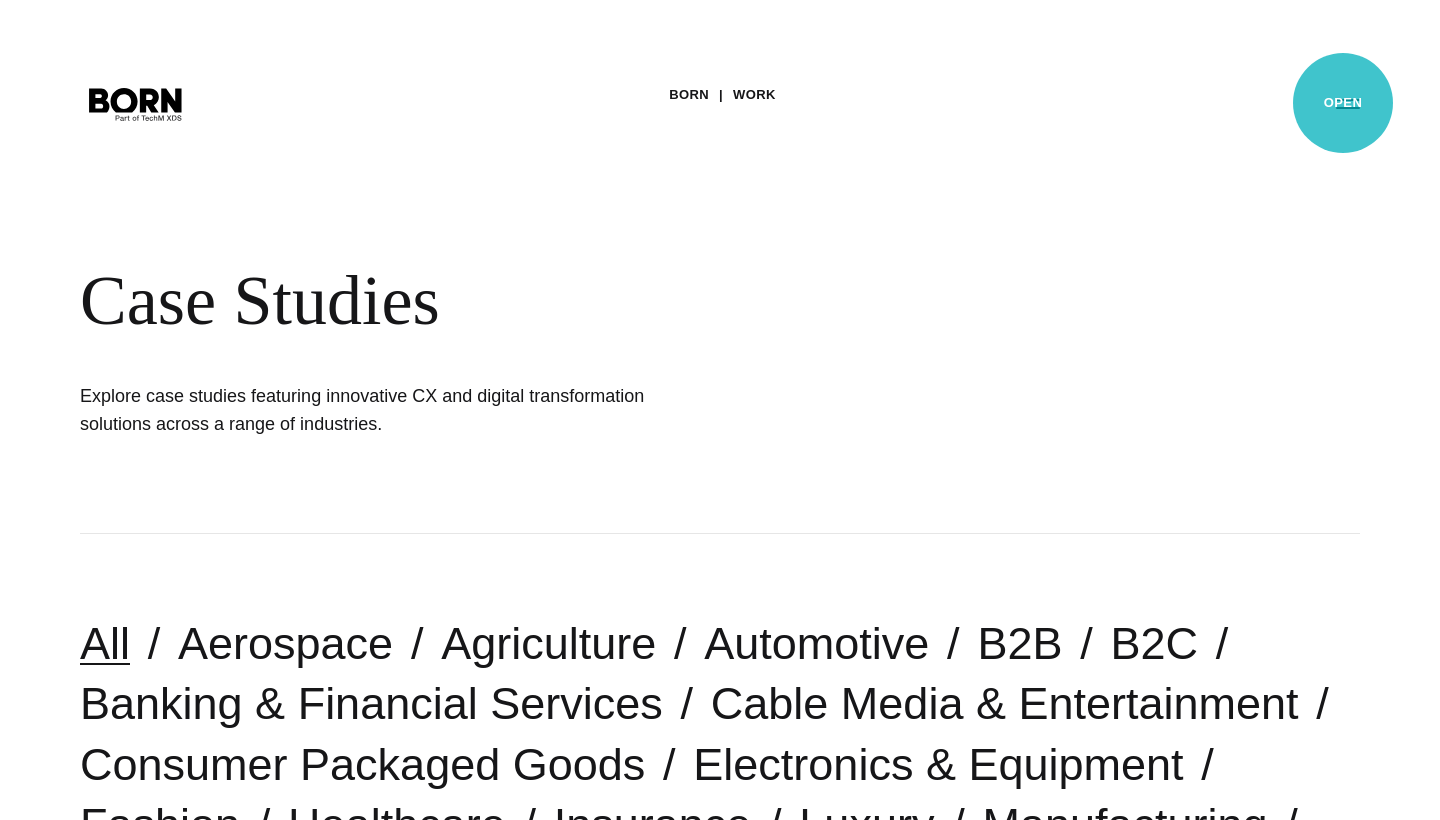 click on "Primary Menu" at bounding box center [1348, 103] 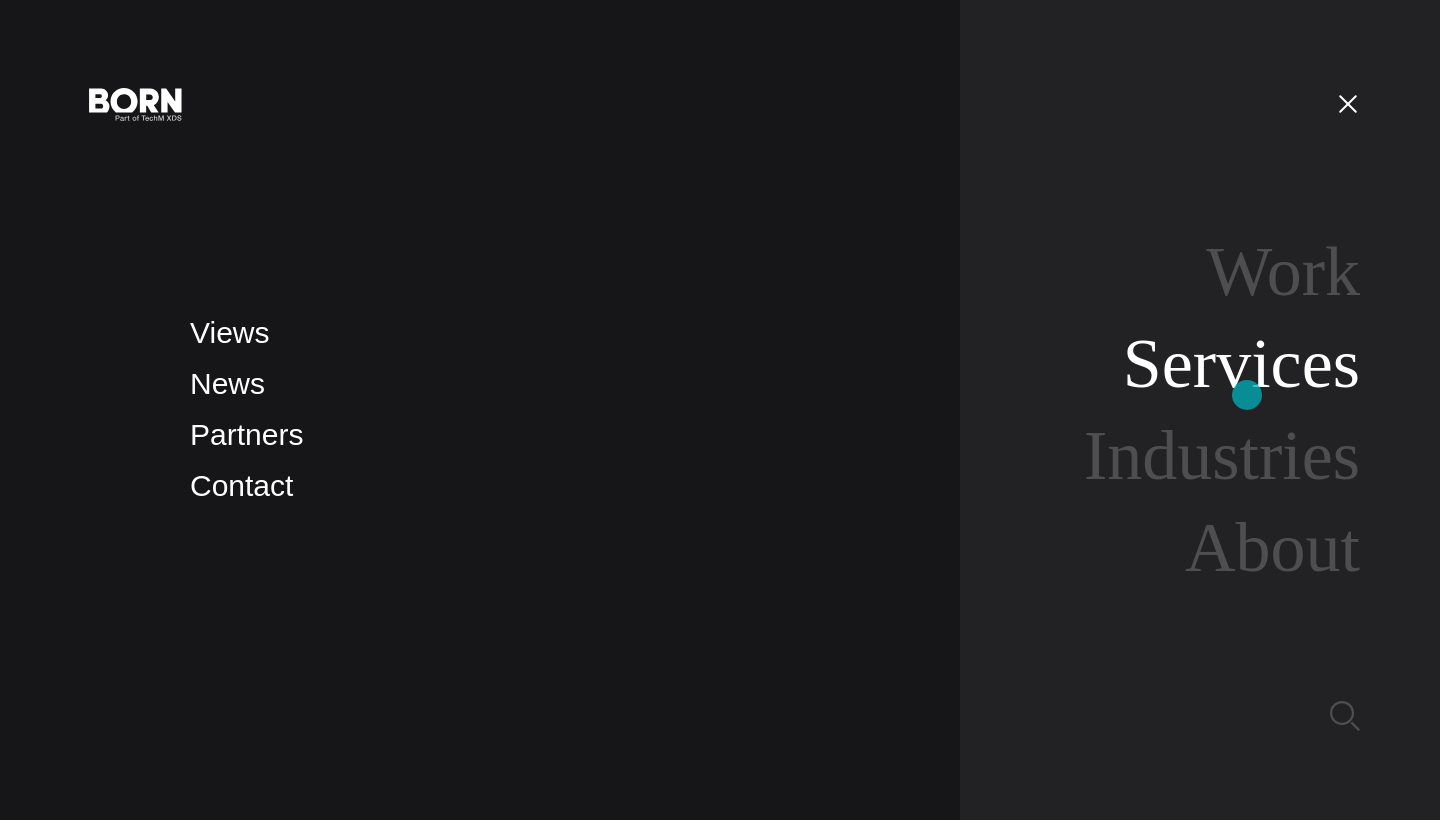 click on "Services" at bounding box center [1241, 363] 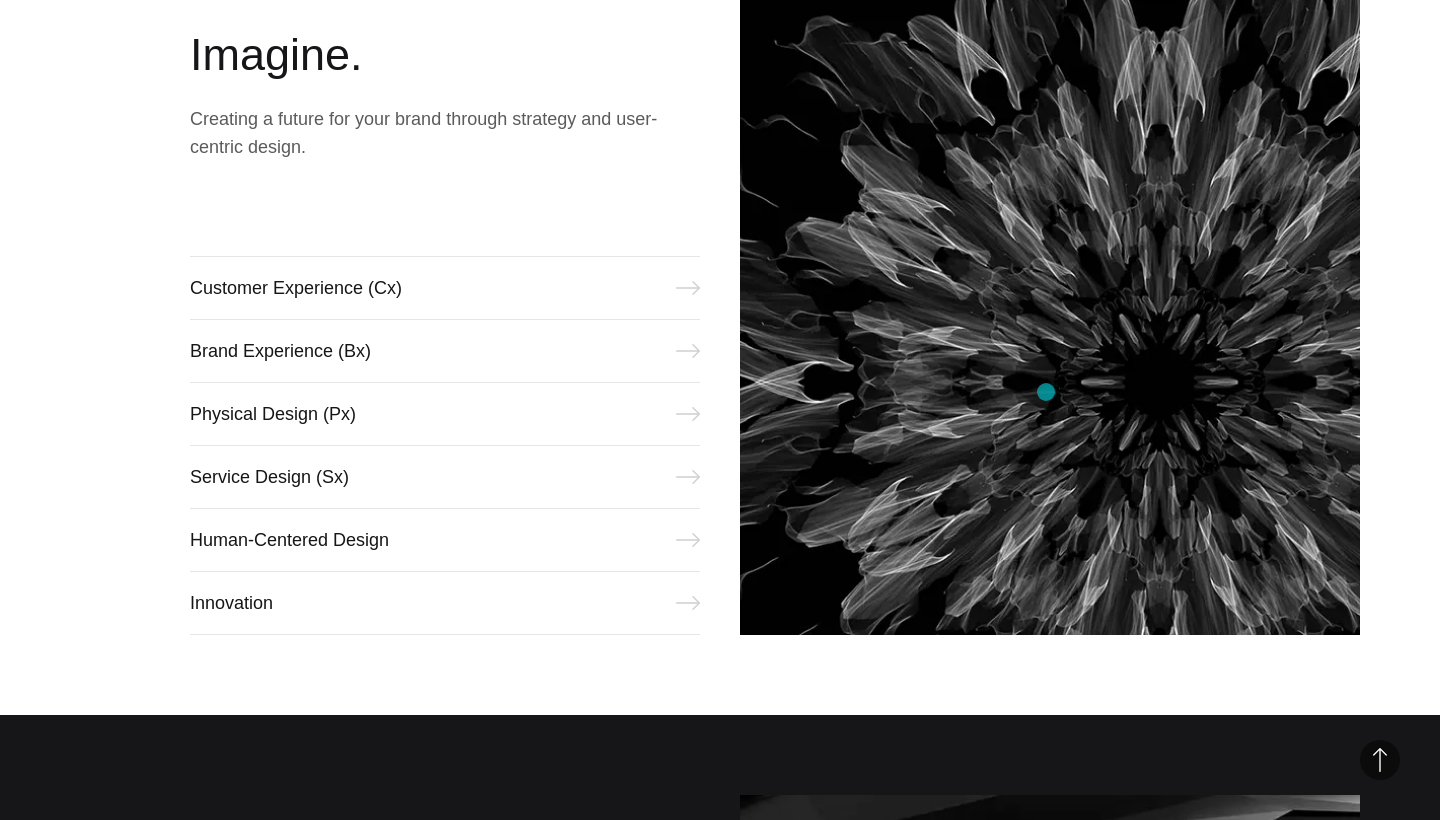 scroll, scrollTop: 933, scrollLeft: 0, axis: vertical 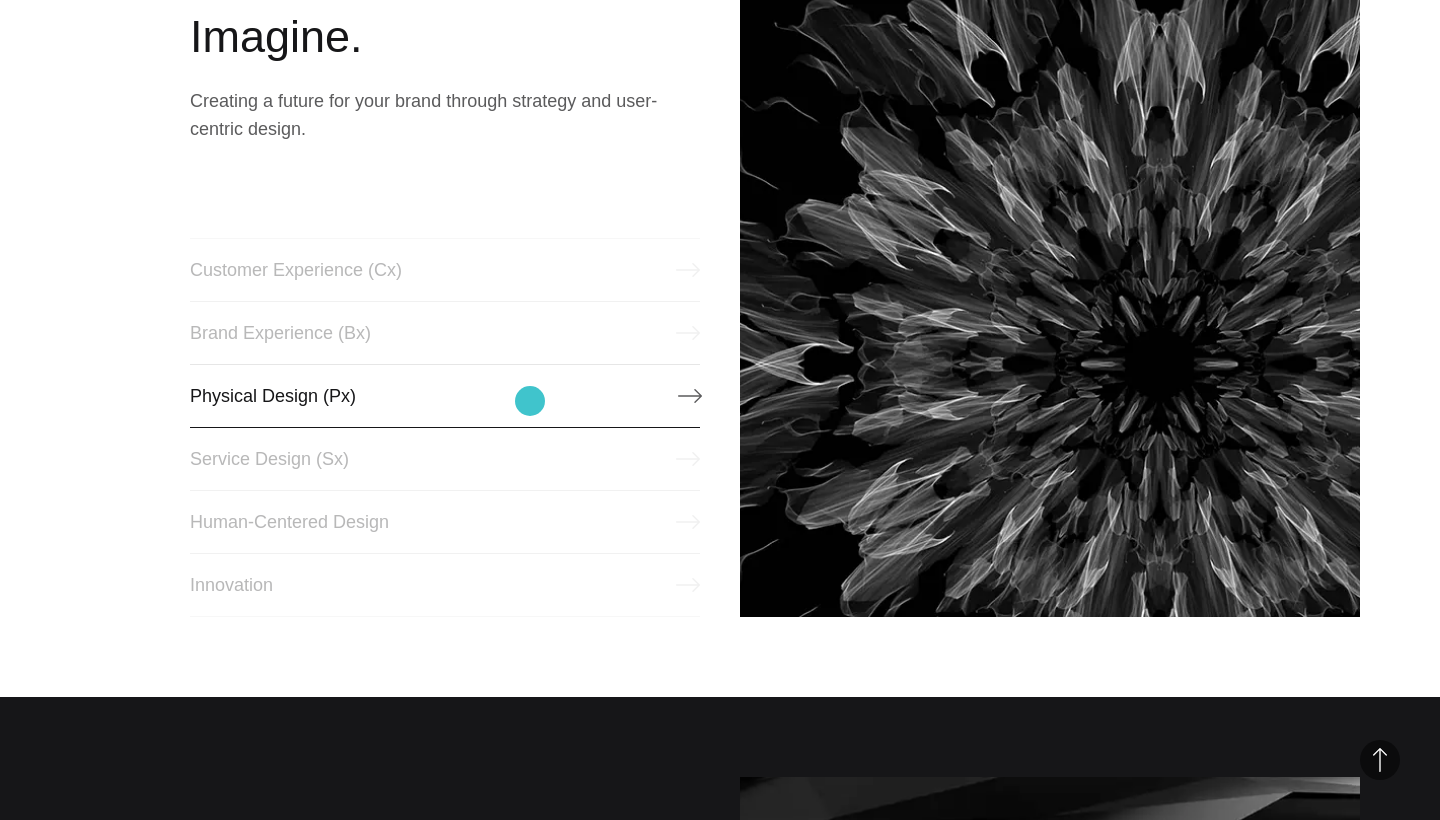 click on "Physical Design (Px)" at bounding box center [445, 396] 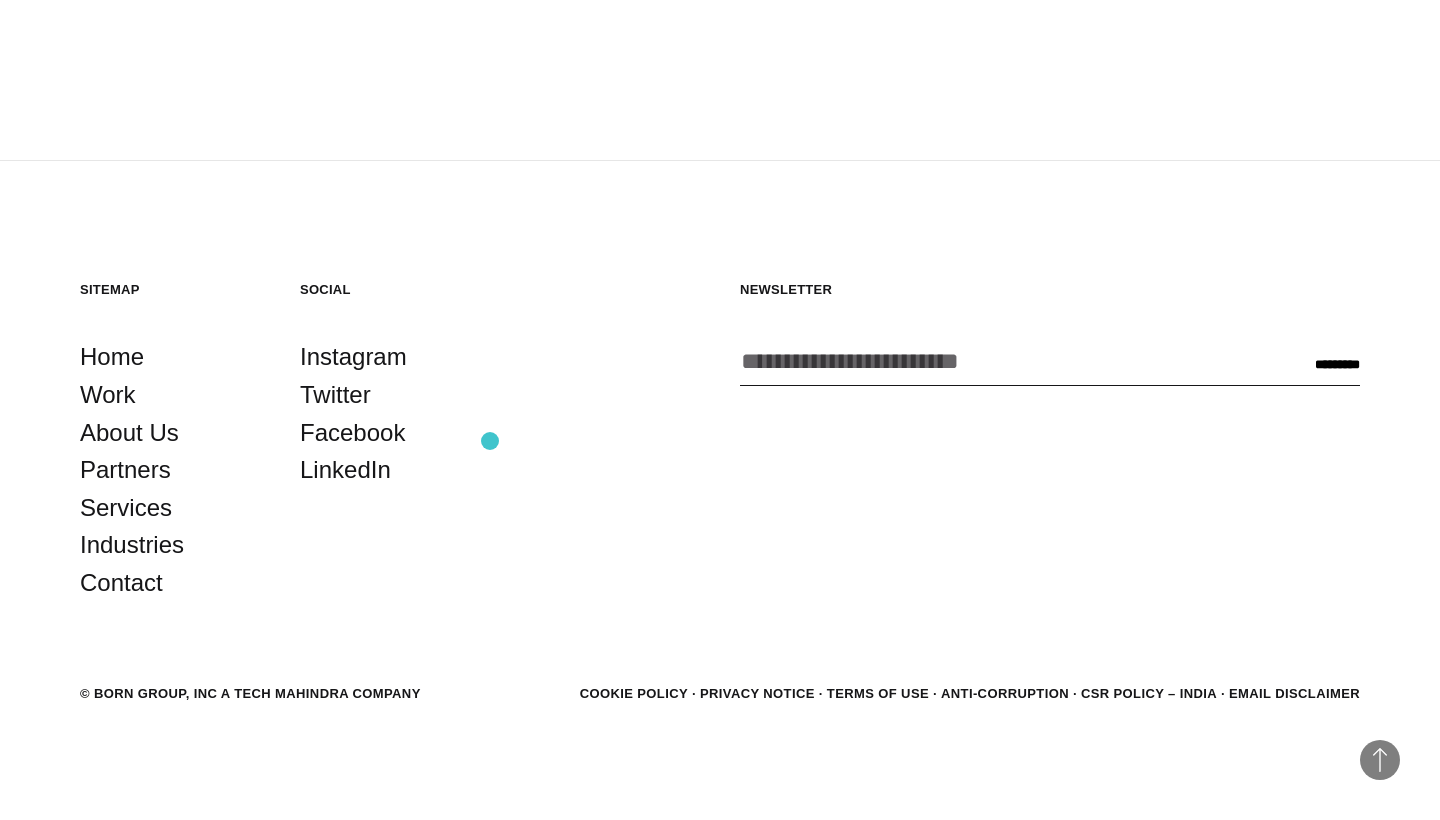 scroll, scrollTop: 3287, scrollLeft: 0, axis: vertical 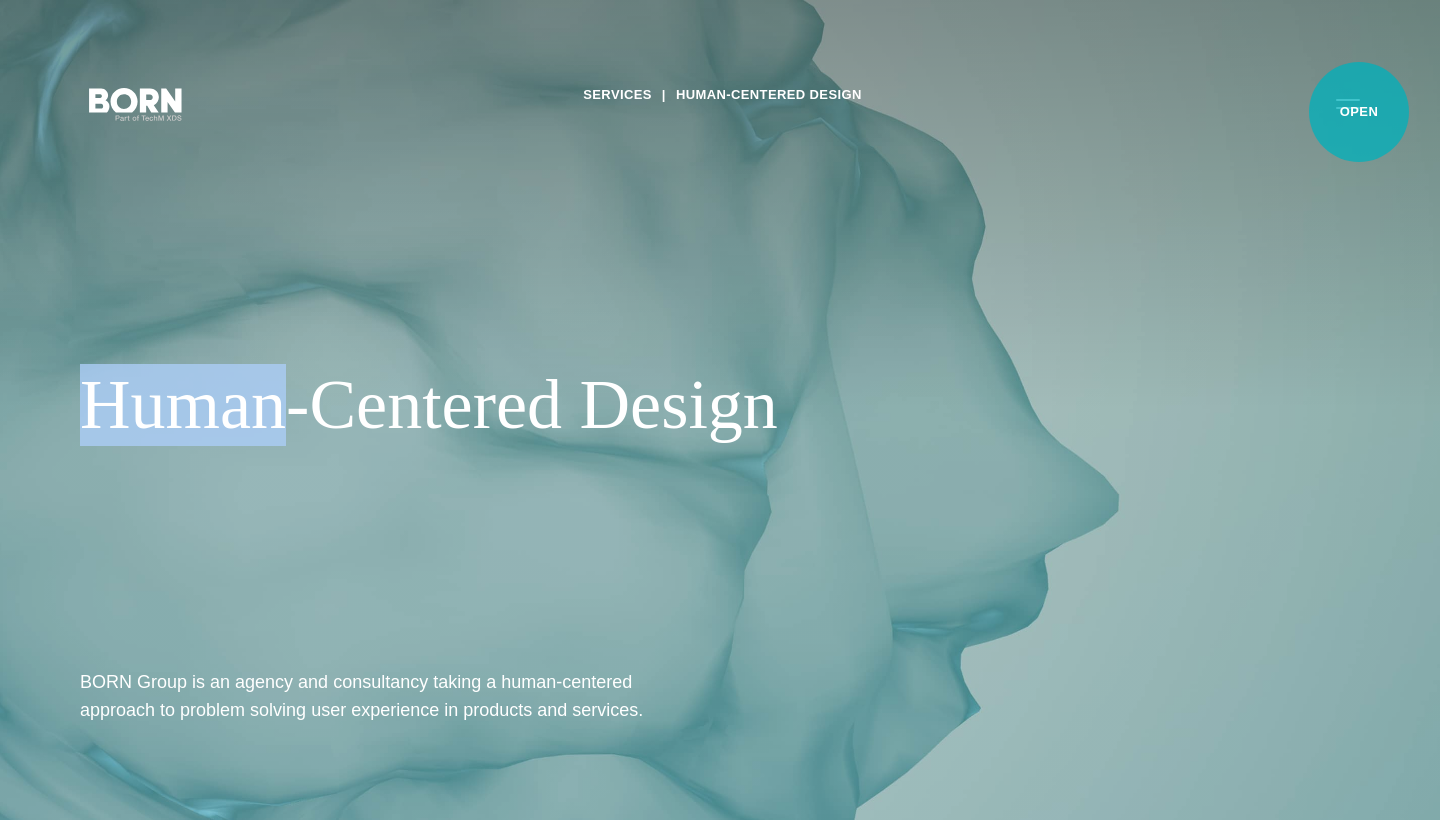 click on "Primary Menu" at bounding box center (1348, 103) 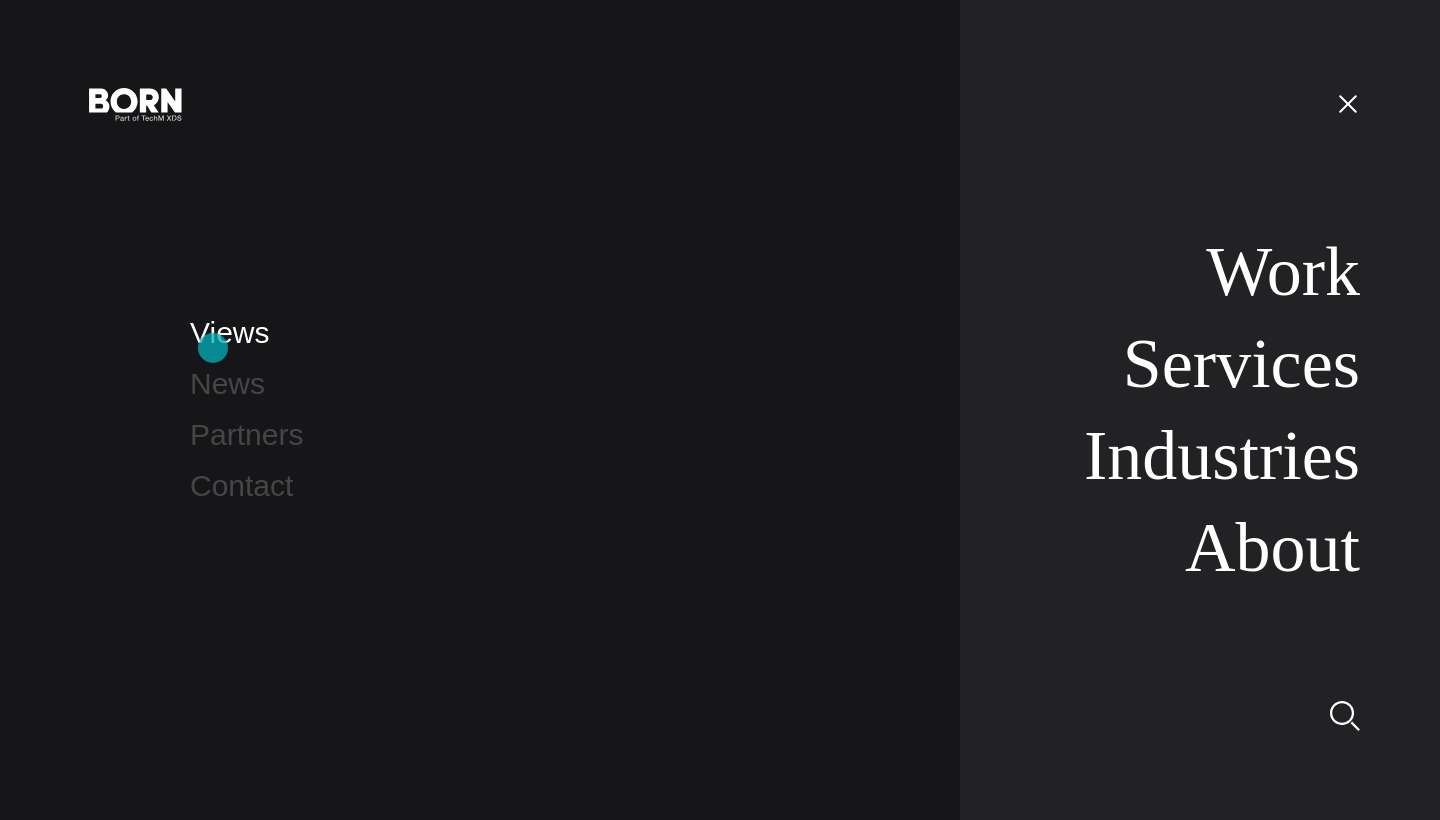 click on "Views" at bounding box center [229, 332] 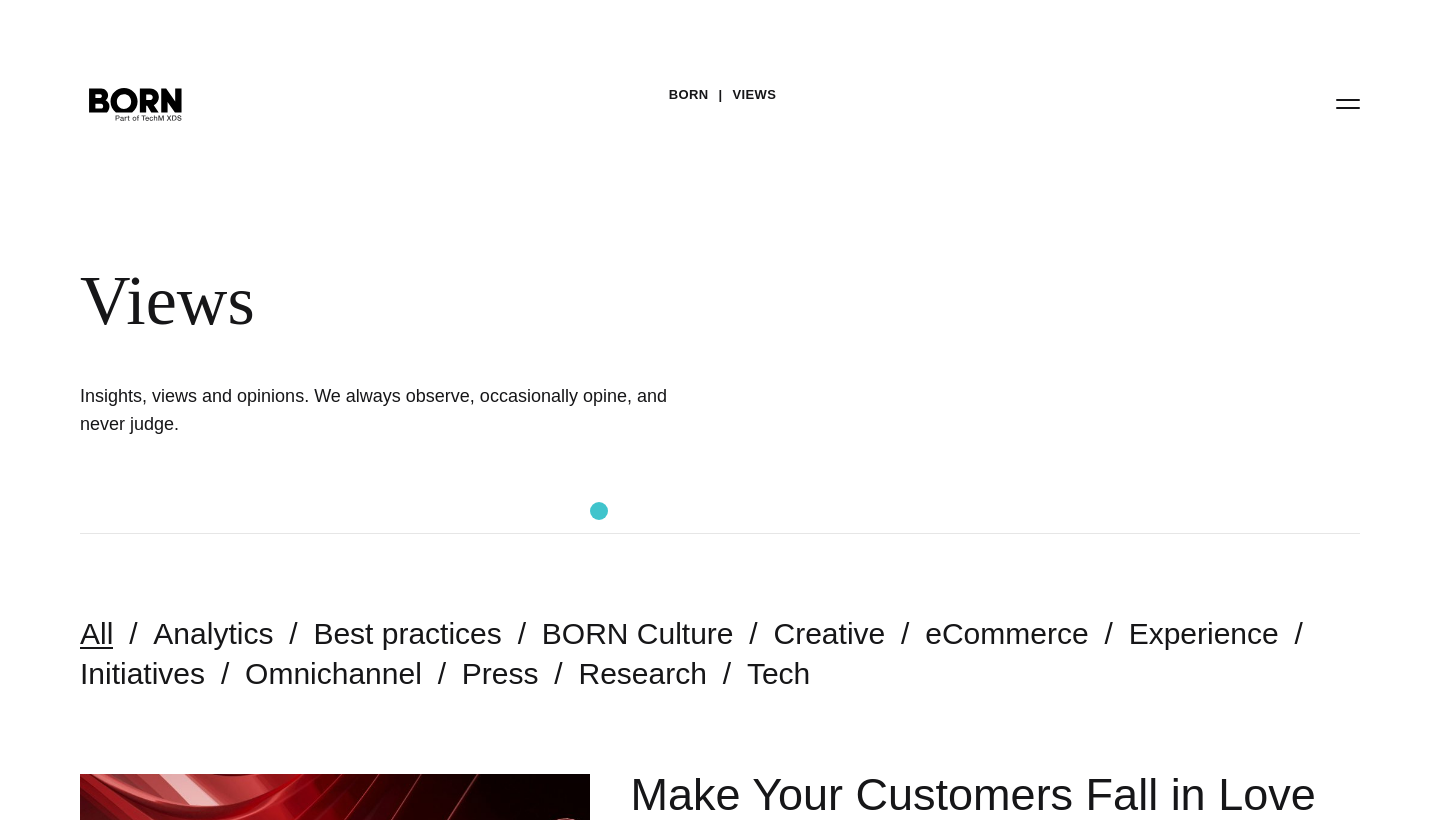 scroll, scrollTop: 0, scrollLeft: 0, axis: both 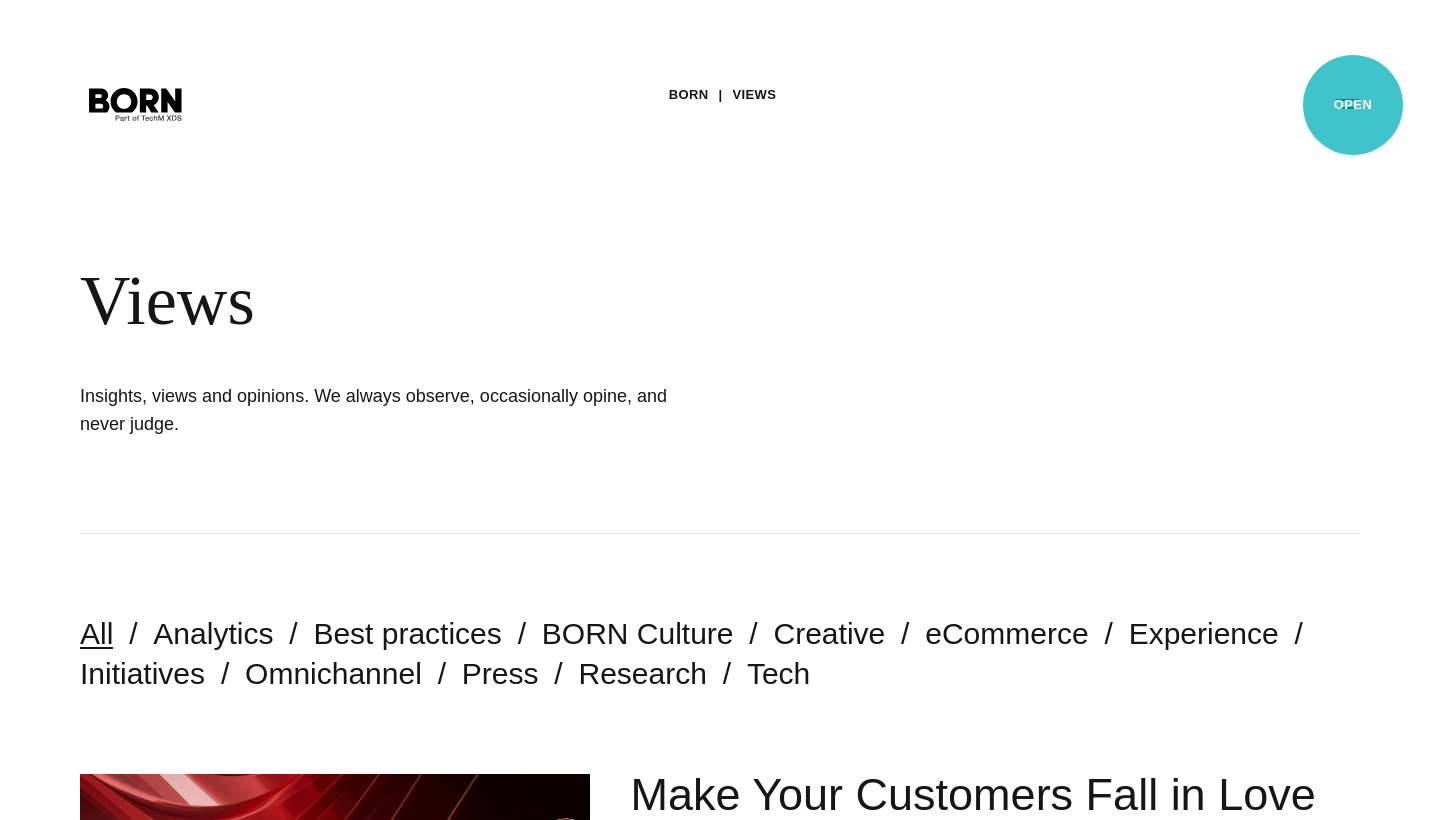 click on "Primary Menu" at bounding box center (1348, 103) 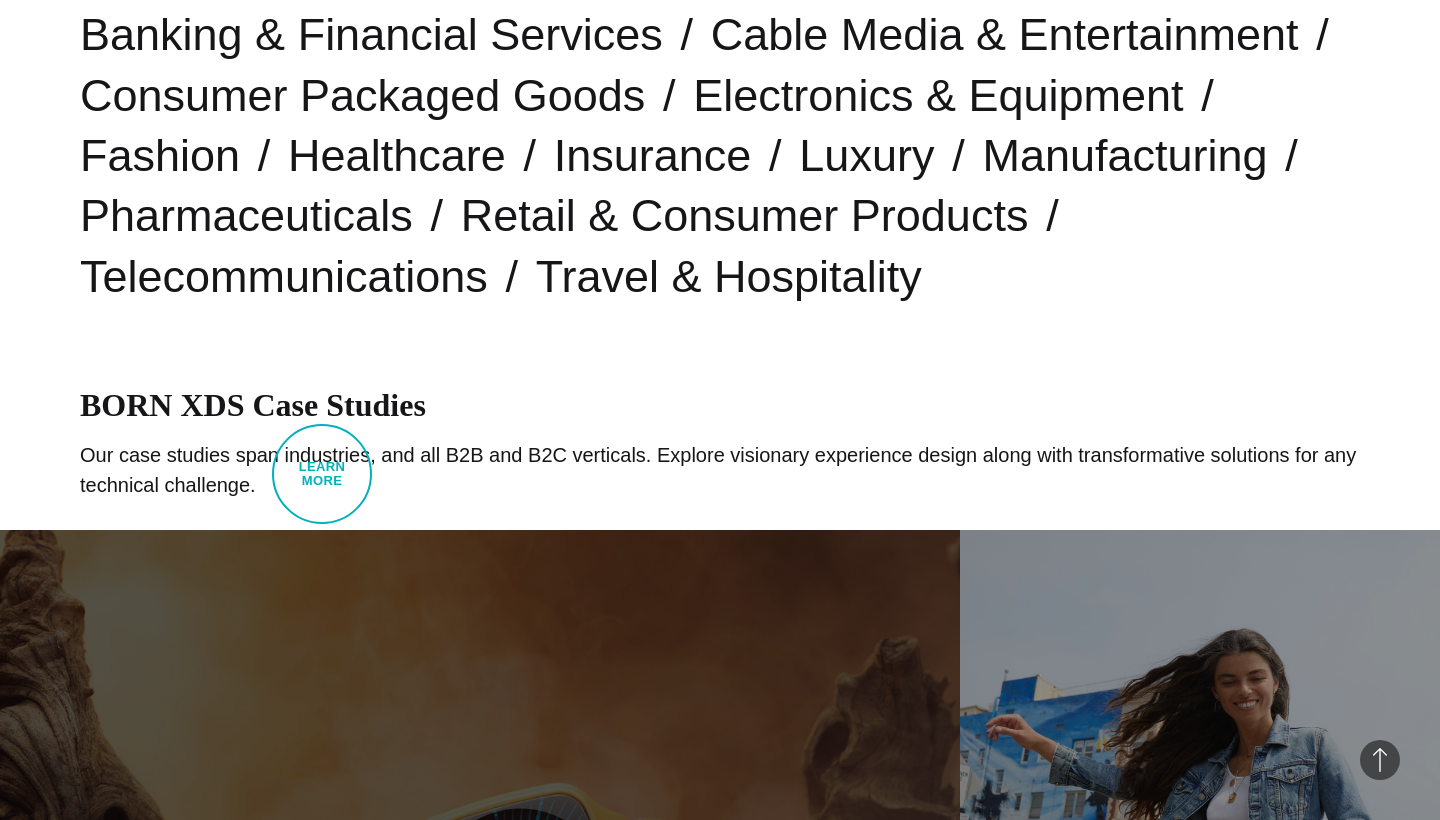 scroll, scrollTop: 641, scrollLeft: 0, axis: vertical 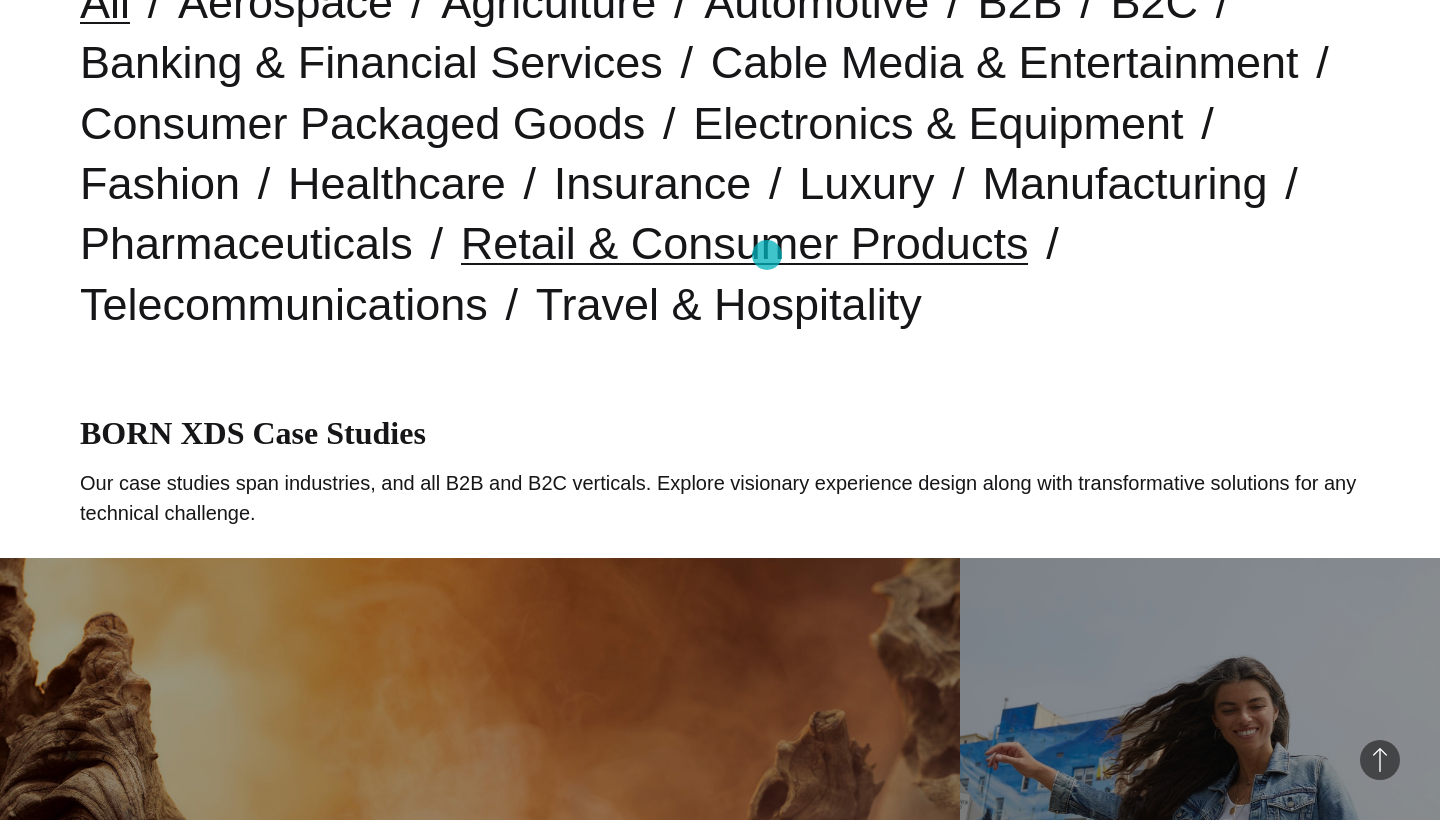 click on "Retail & Consumer Products" at bounding box center [745, 243] 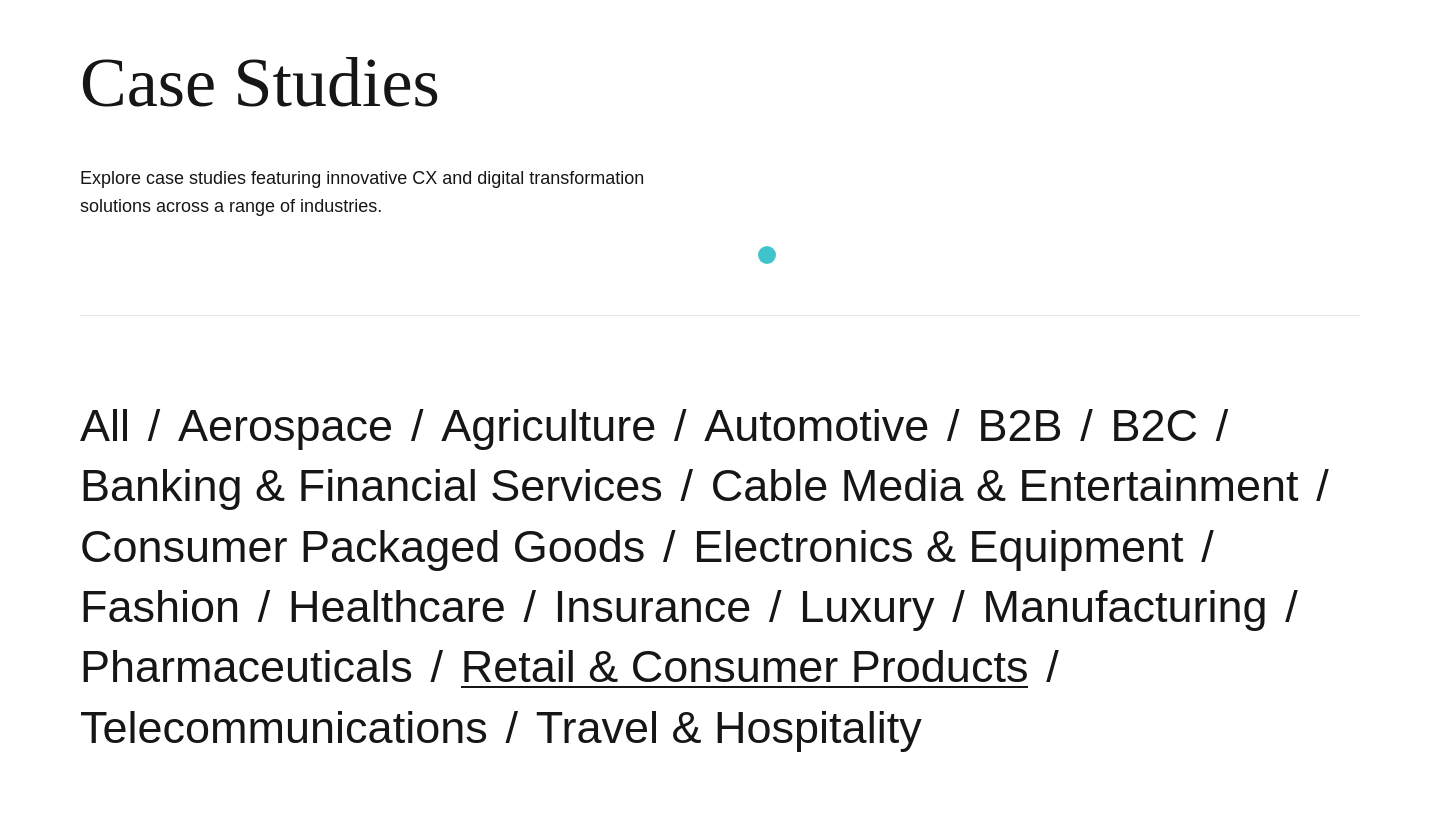scroll, scrollTop: 220, scrollLeft: 0, axis: vertical 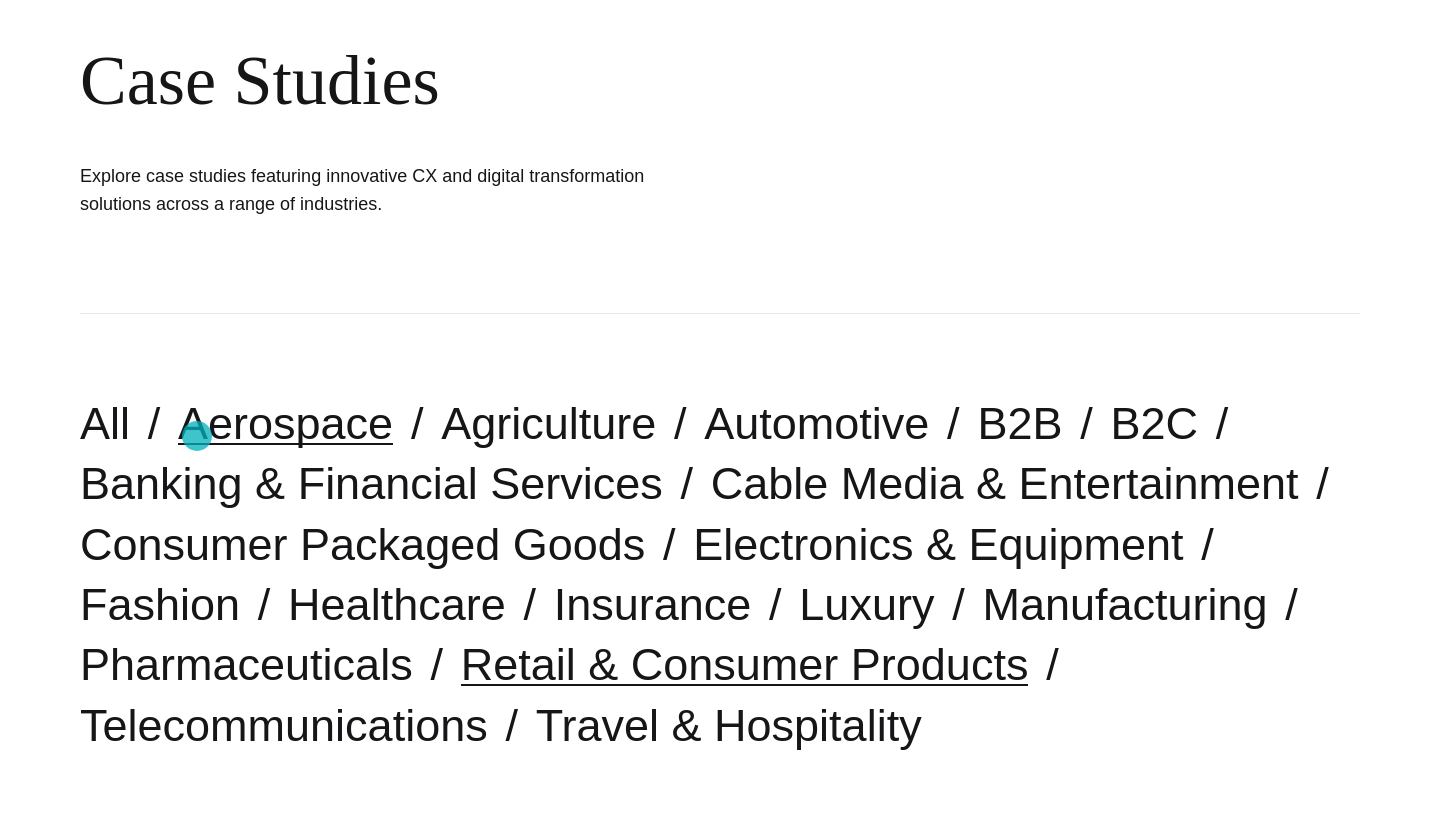 click on "Aerospace" at bounding box center (285, 423) 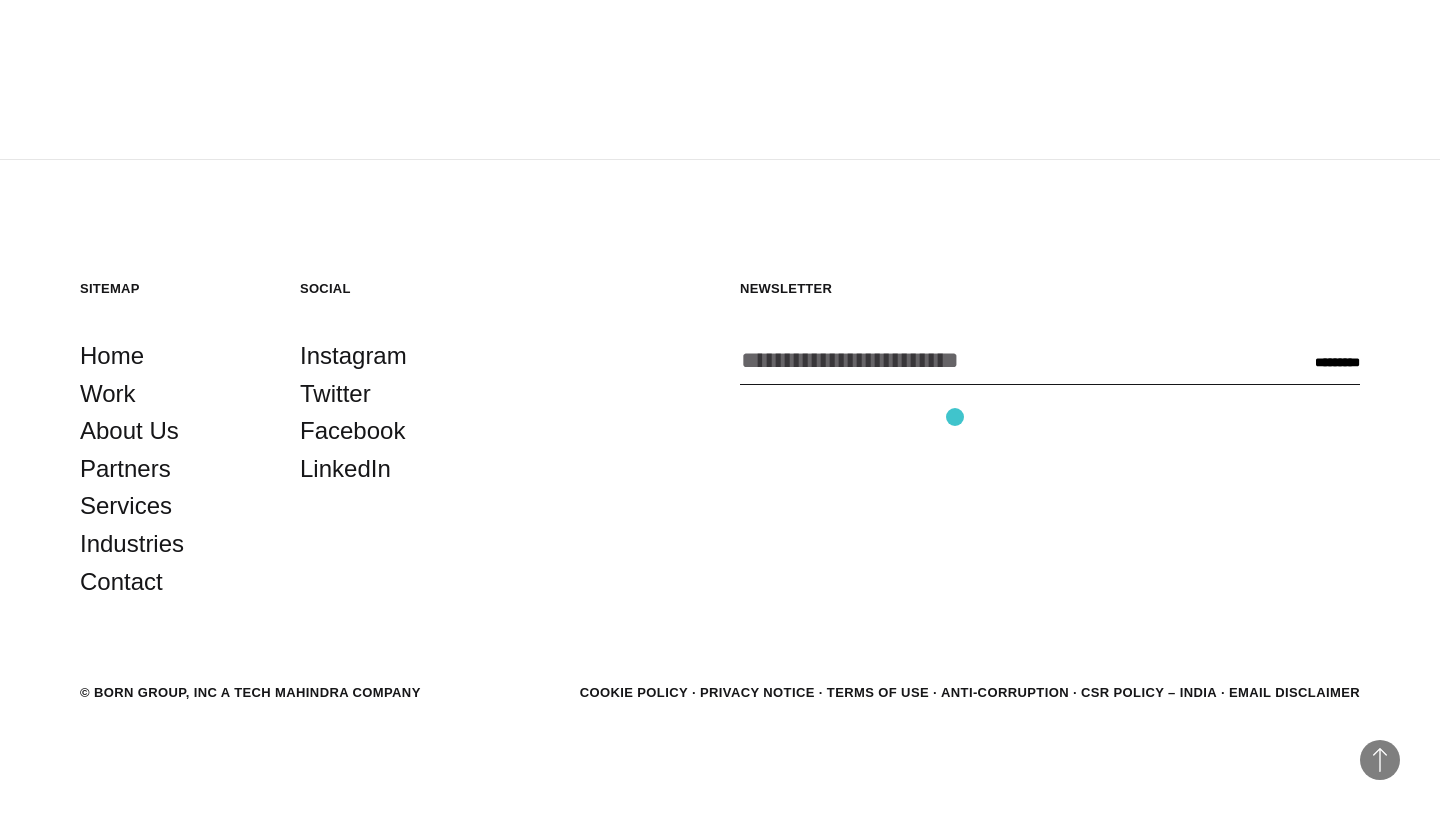 scroll, scrollTop: 2284, scrollLeft: 0, axis: vertical 